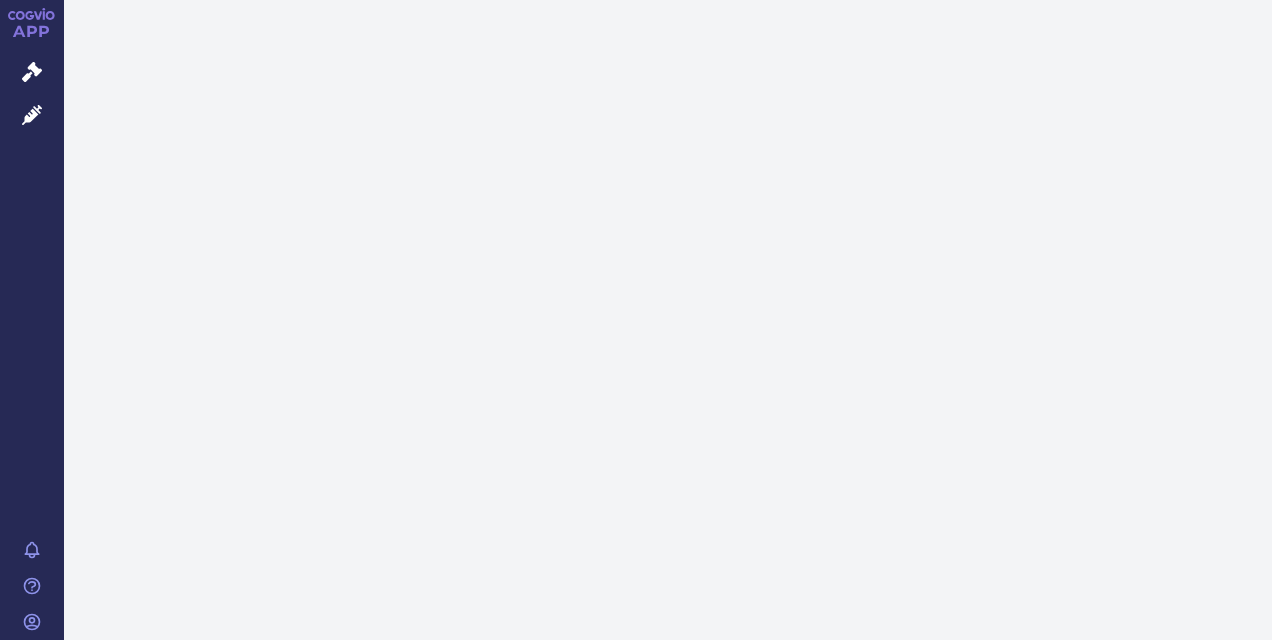scroll, scrollTop: 0, scrollLeft: 0, axis: both 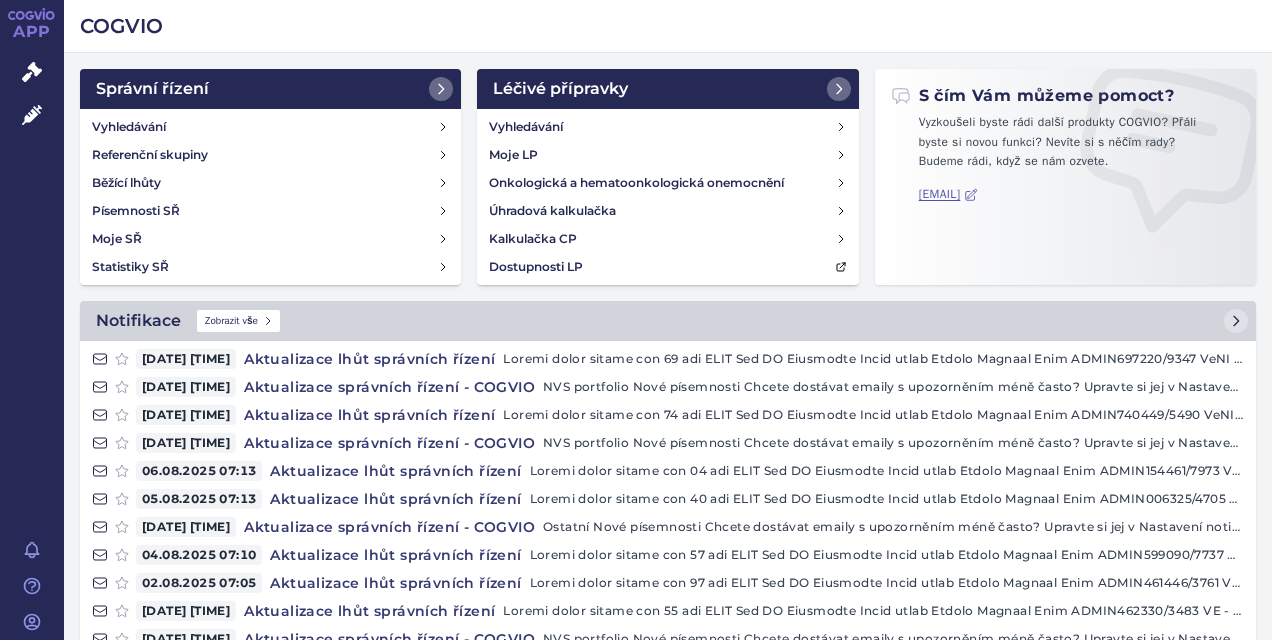 click on "Správní řízení Vyhledávání Referenční skupiny Běžící lhůty Písemnosti SŘ Moje SŘ Statistiky SŘ Léčivé přípravky Vyhledávání Moje LP Onkologická a hematoonkologická onemocnění Úhradová kalkulačka Kalkulačka CP Dostupnosti LP S čím Vám můžeme pomoct? Vyzkoušeli byste rádi další produkty COGVIO? Přáli byste si novou funkci? Nevíte si s něčím rady? Budeme rádi, když se nám ozvete. [EMAIL] Notifikace Zobrazit vše [DATE] [TIME] Aktualizace lhůt správních řízení [DATE] [TIME]Aktualizace správních řízení - COGVIO NVS portfolio Nové písemnosti Chcete dostávat emaily s upozorněním méně často? Upravte si jej v Nastavení notifikací. SPZN / Přípravky RS / Typ SŘ Stav řízení Písemnosti SUKLS210401/2025 FABHALTA 200MG CPS DUR 56 - VaPÚ - stanovení - §39da Opatřování podkladů USNESENÍ O PRODLOUŽENÍ LHŮTY K SOUČINNOSTI FABHALTA LPVO MAH S... [DATE] [TIME]Aktualizace lhůt správních řízení [DATE] [TIME]" at bounding box center [668, 501] 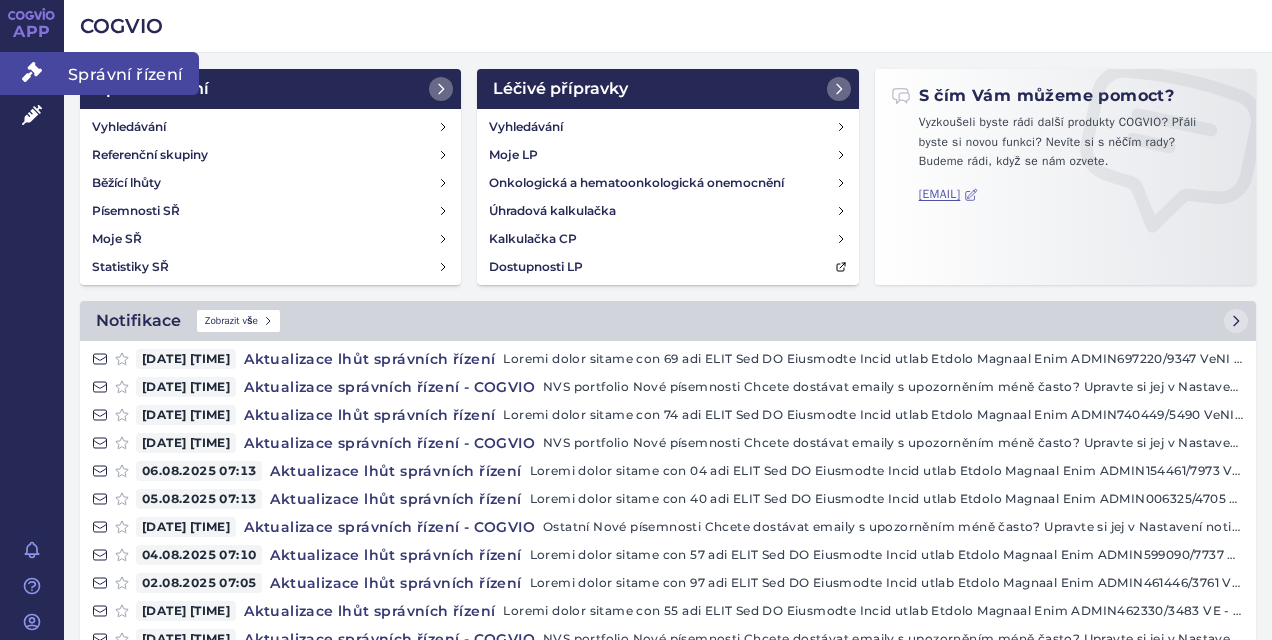 click 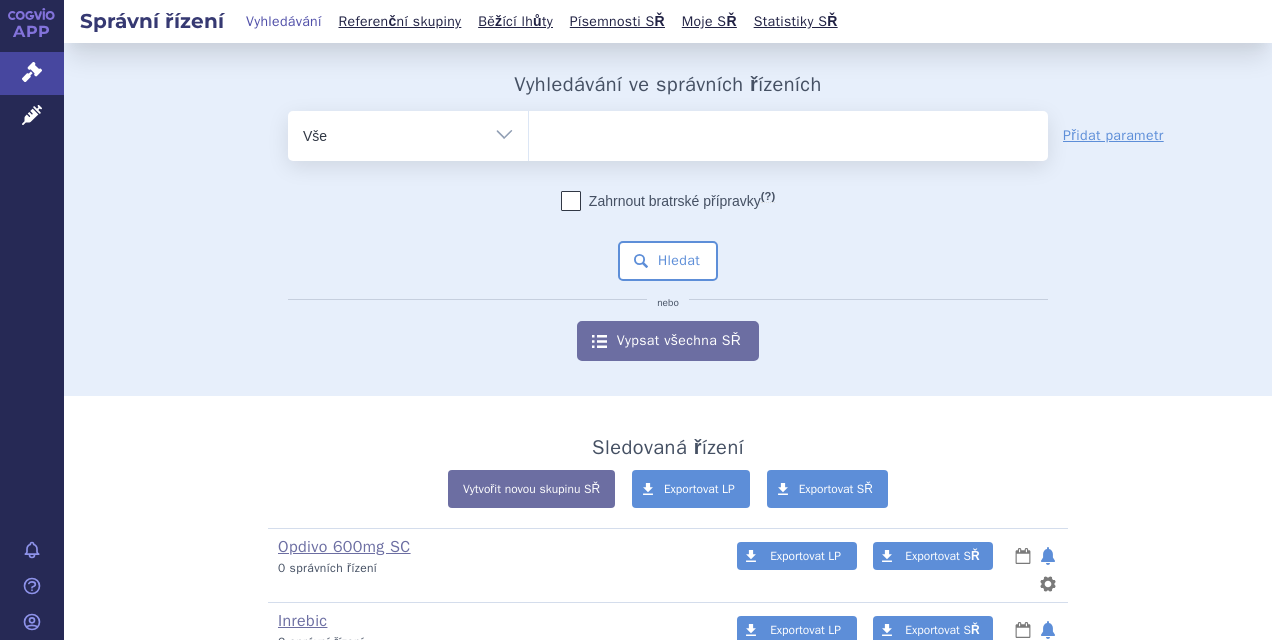 scroll, scrollTop: 0, scrollLeft: 0, axis: both 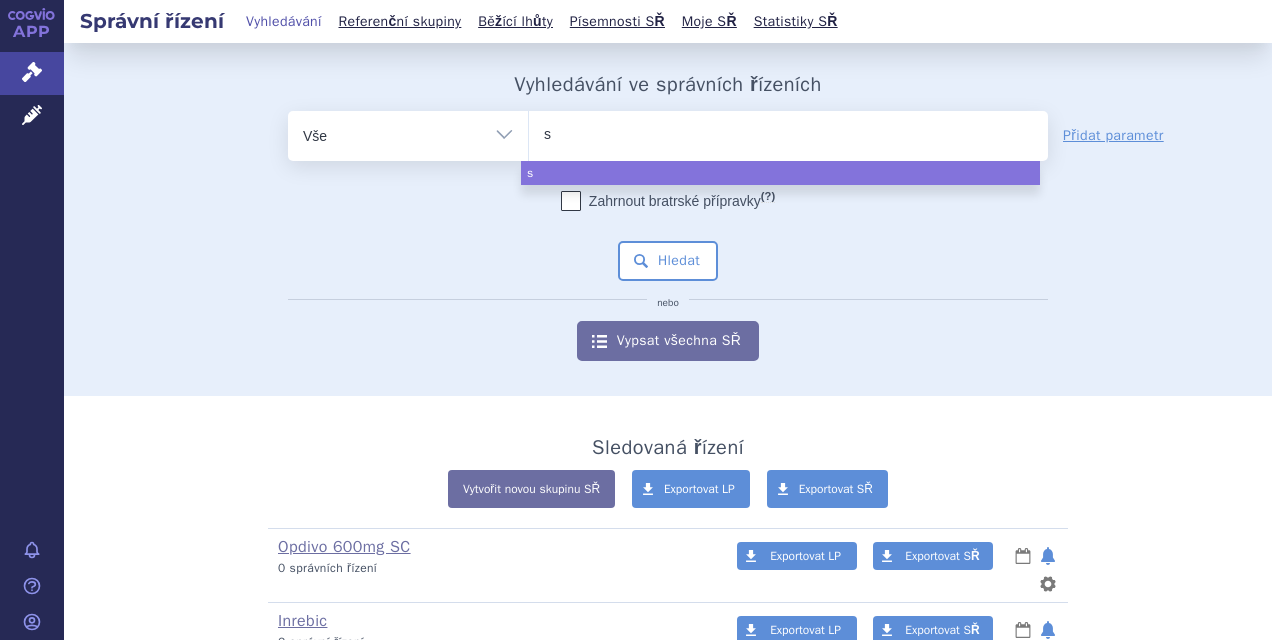 type on "sc" 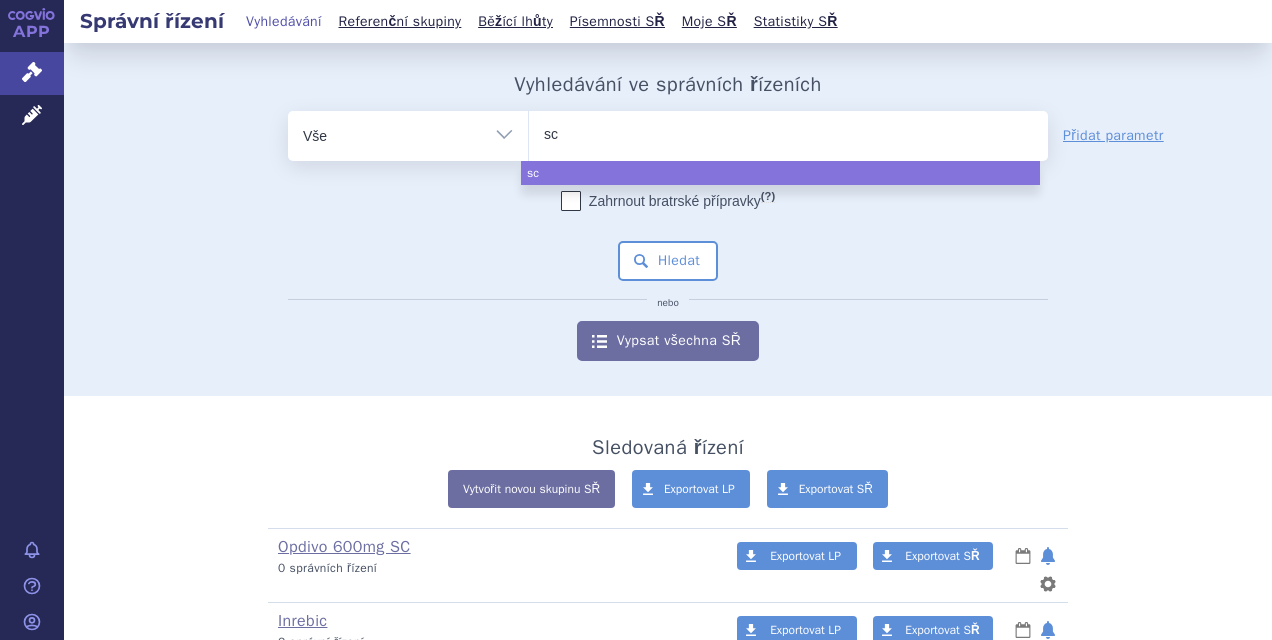 type on "sce" 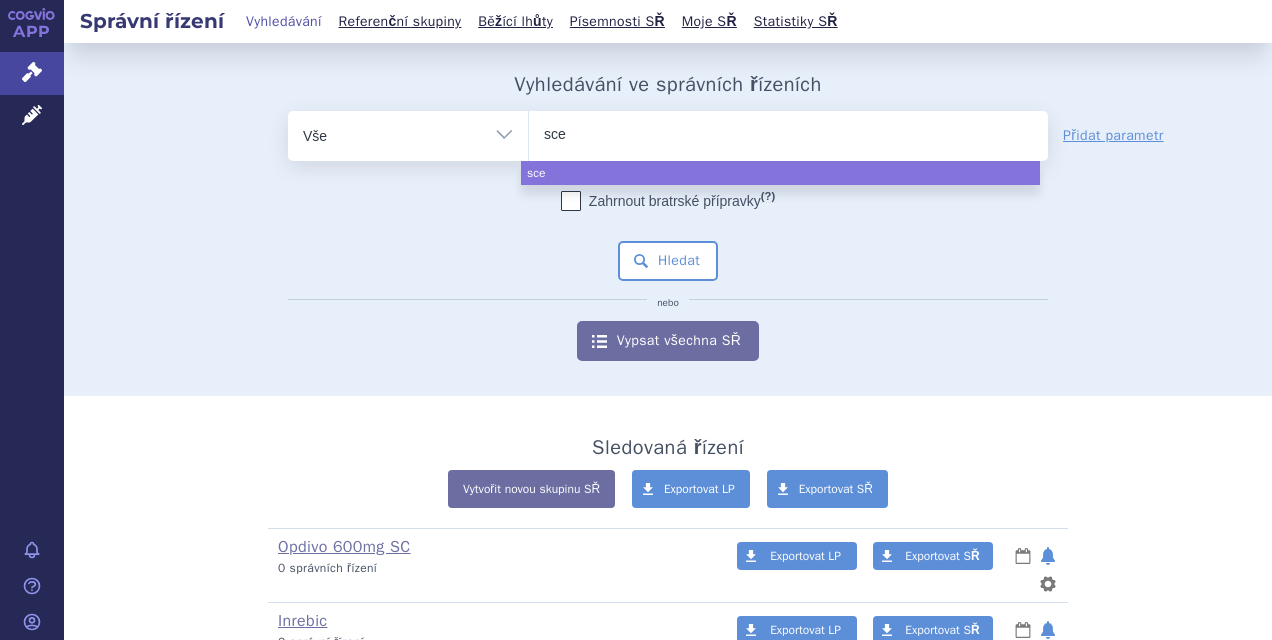 type on "scem" 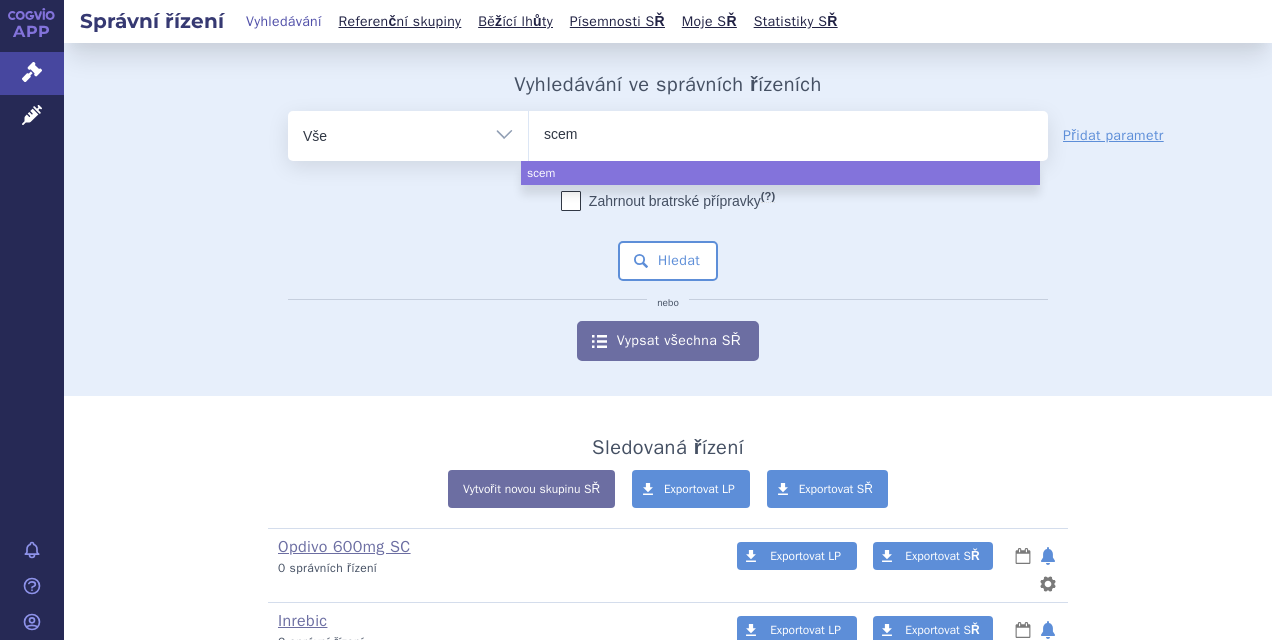 type on "scemb" 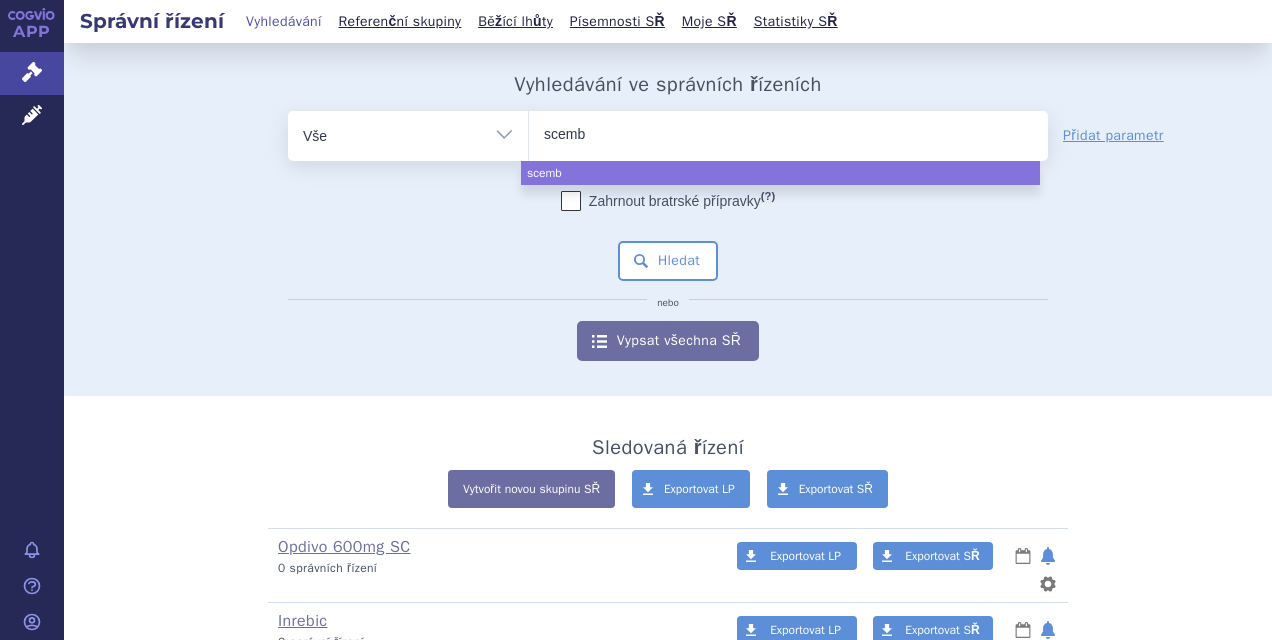 type on "scembl" 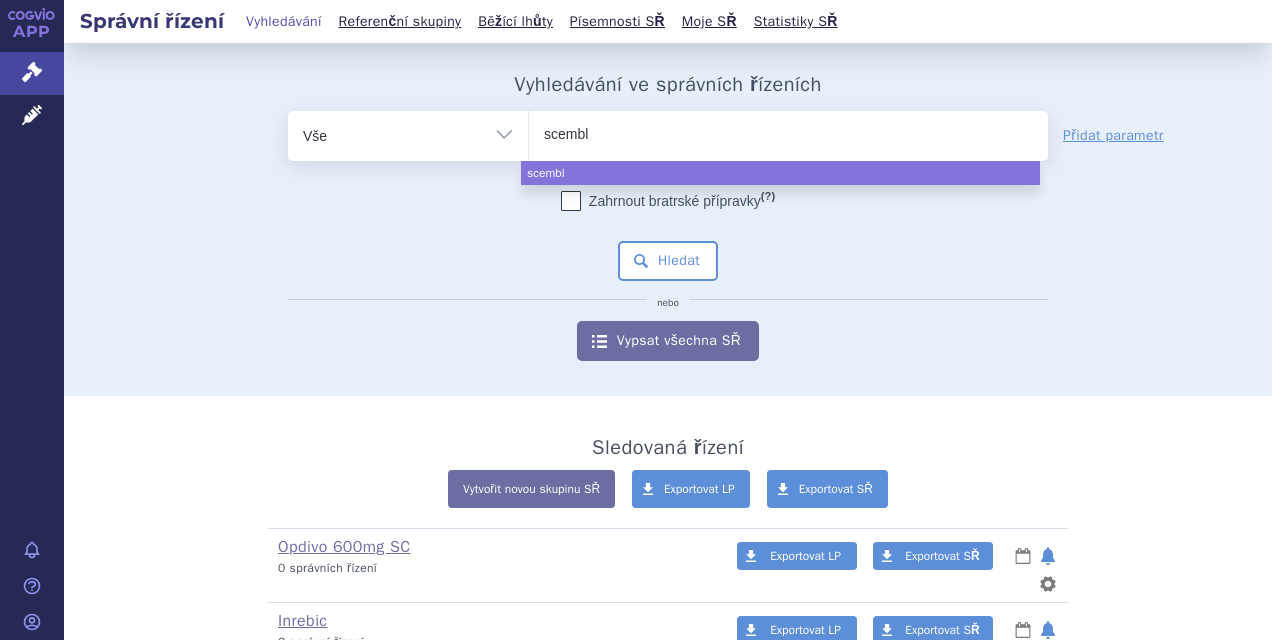 type on "scembli" 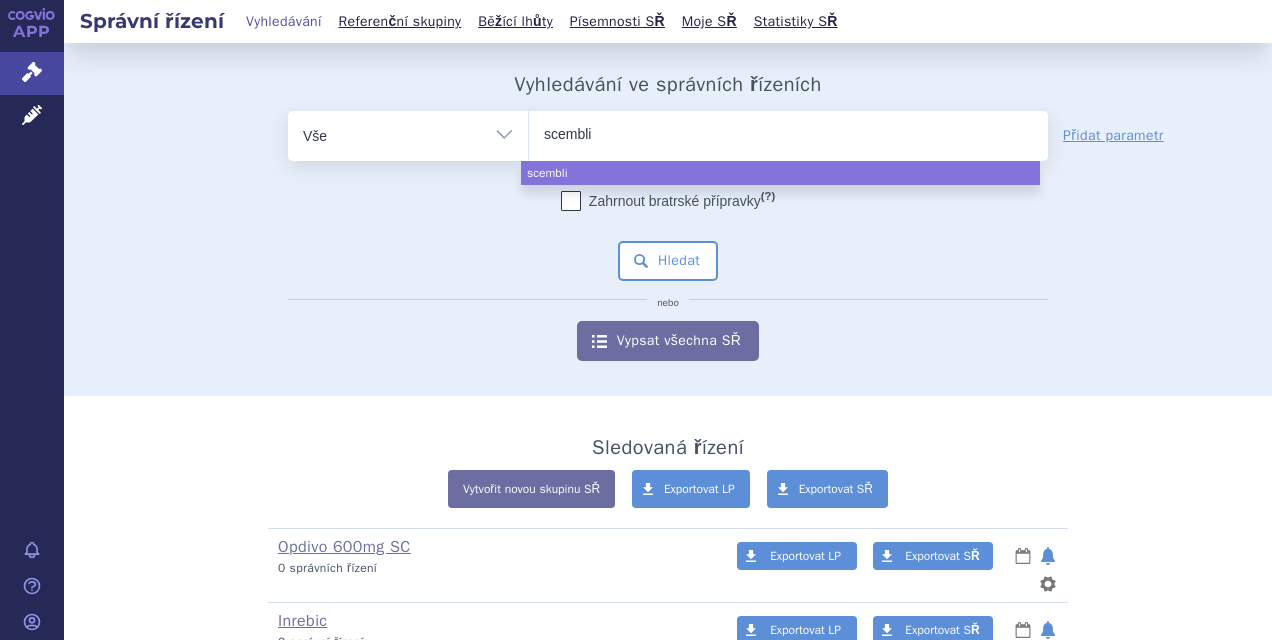 type on "scemblix" 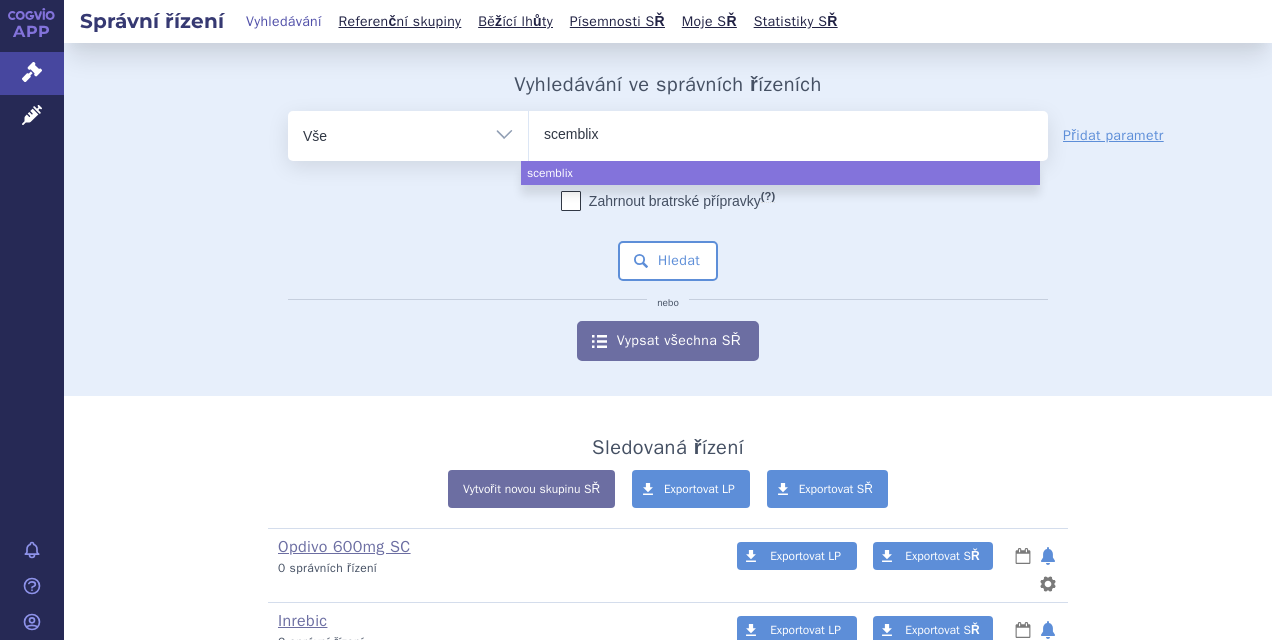 select on "scemblix" 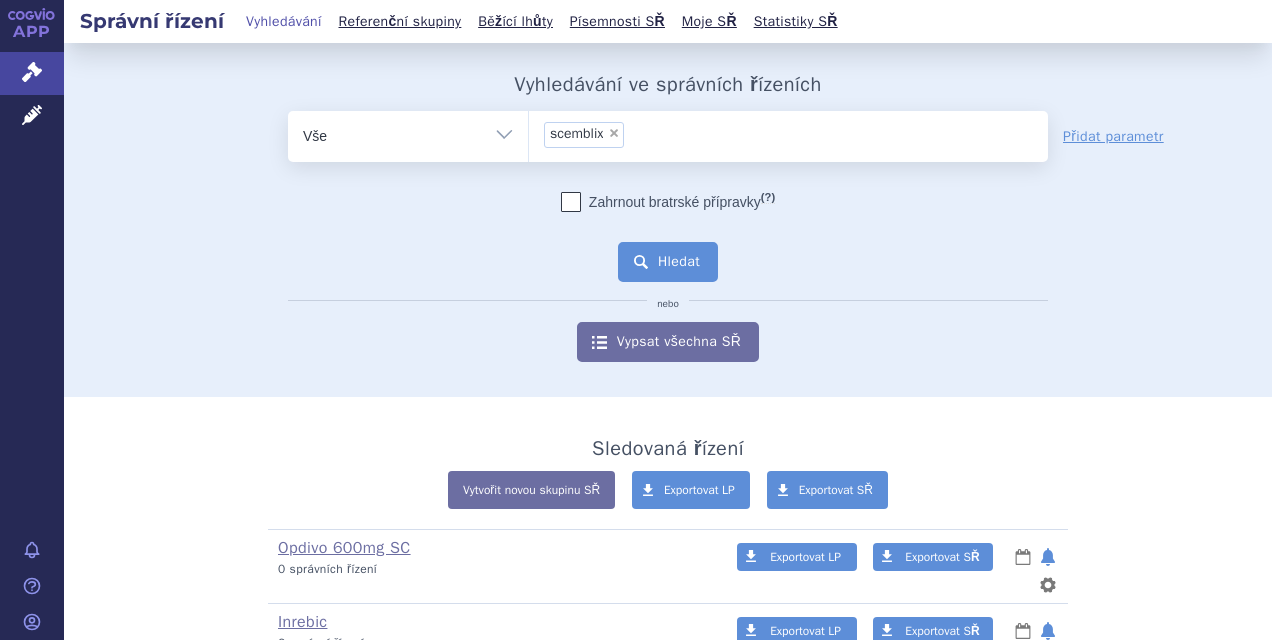click on "Hledat" at bounding box center (668, 262) 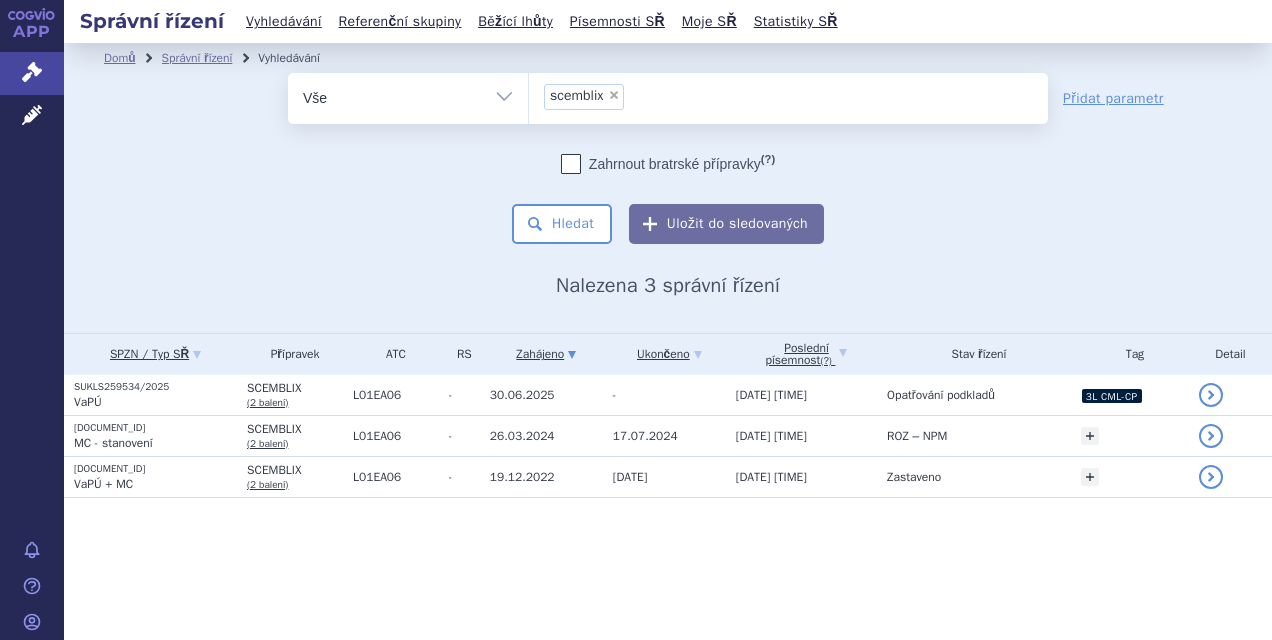 scroll, scrollTop: 0, scrollLeft: 0, axis: both 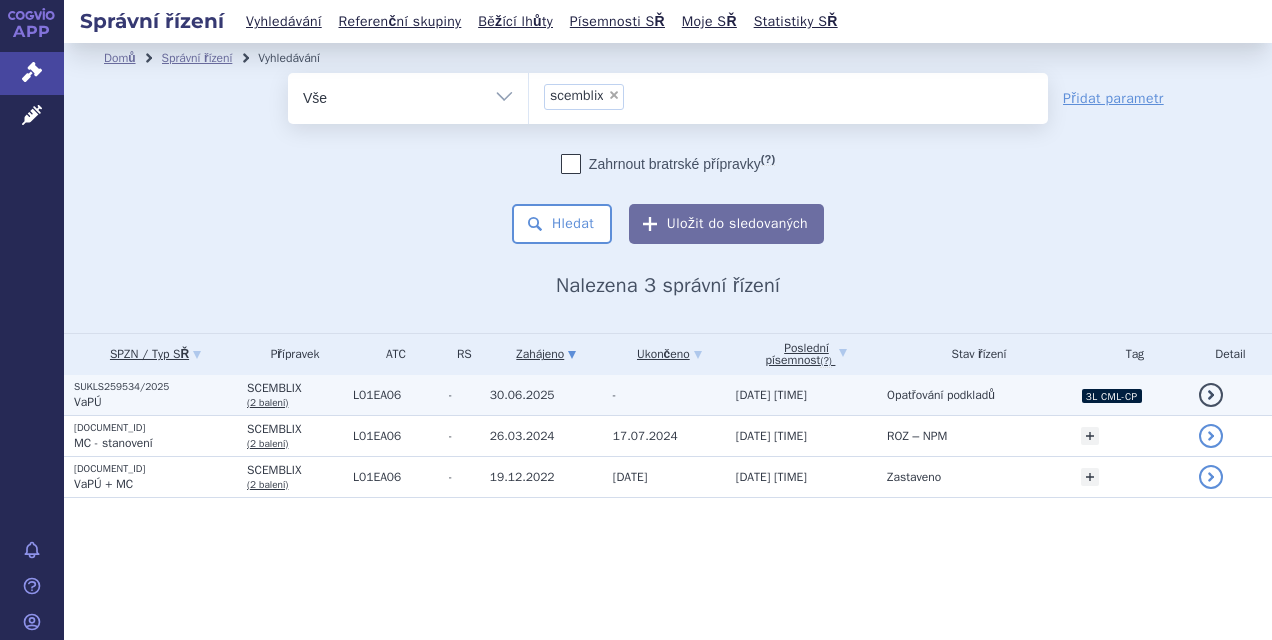 click on "-" at bounding box center [664, 395] 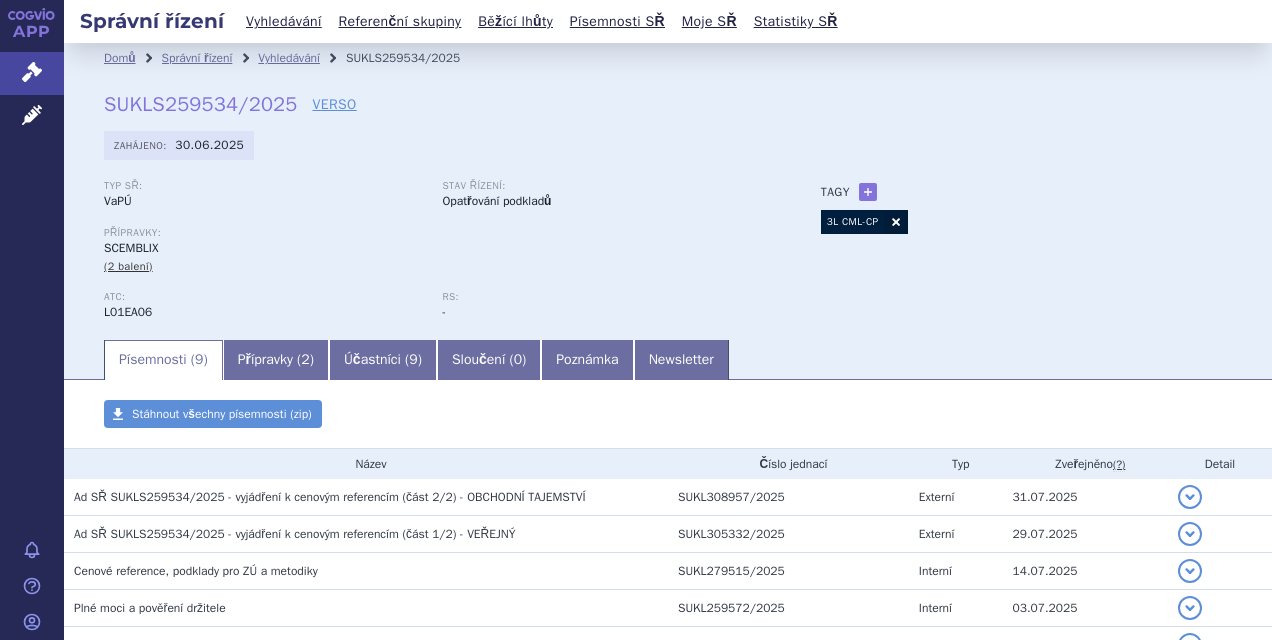 scroll, scrollTop: 0, scrollLeft: 0, axis: both 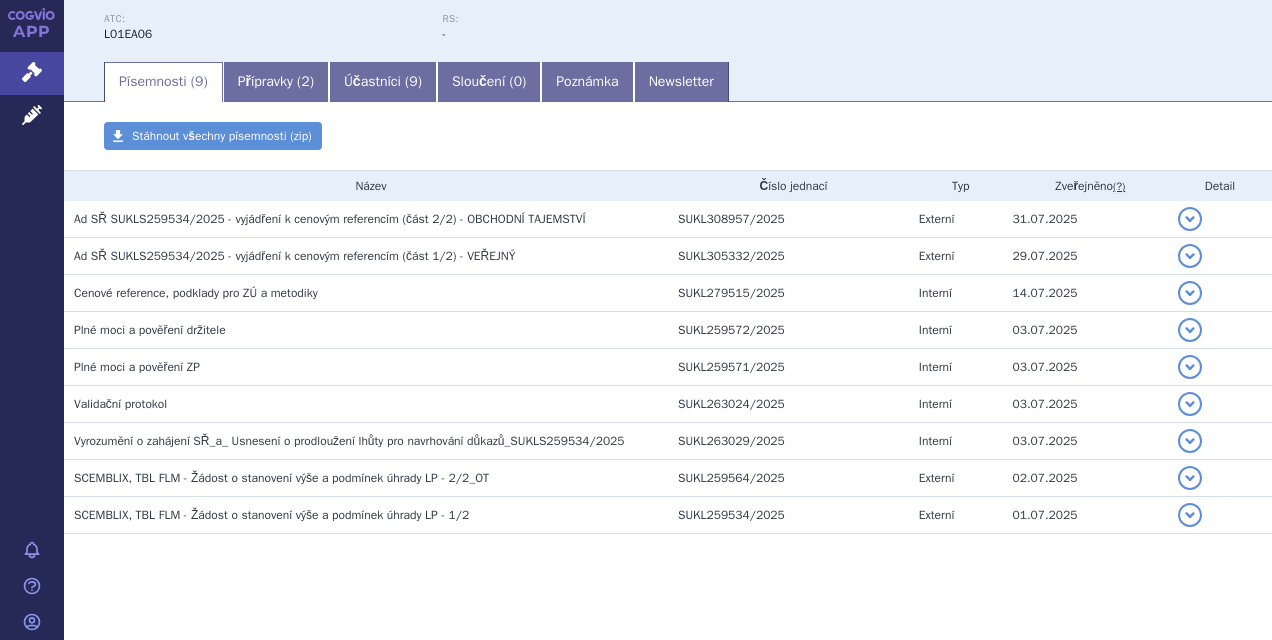 click on "Domů
Správní řízení
Vyhledávání
SUKLS259534/2025
SUKLS259534/2025
VERSO
Zahájeno:
30.06.2025
Typ SŘ:
VaPÚ
Stav řízení: Přípravky: -" at bounding box center [668, 209] 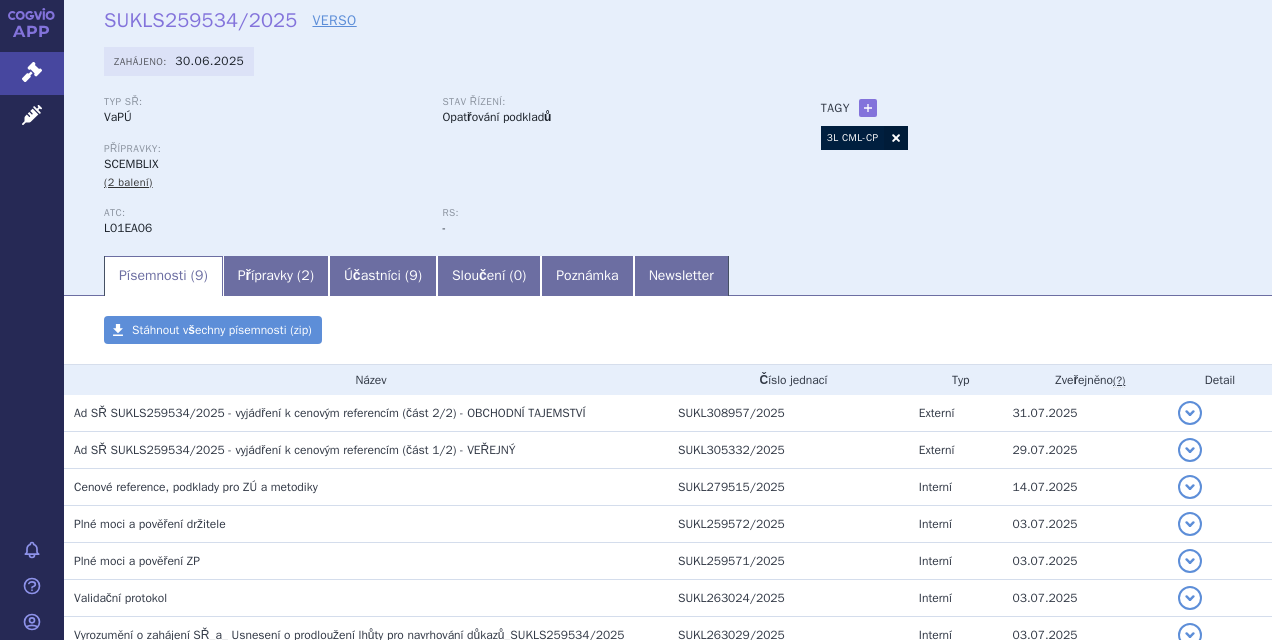scroll, scrollTop: 84, scrollLeft: 0, axis: vertical 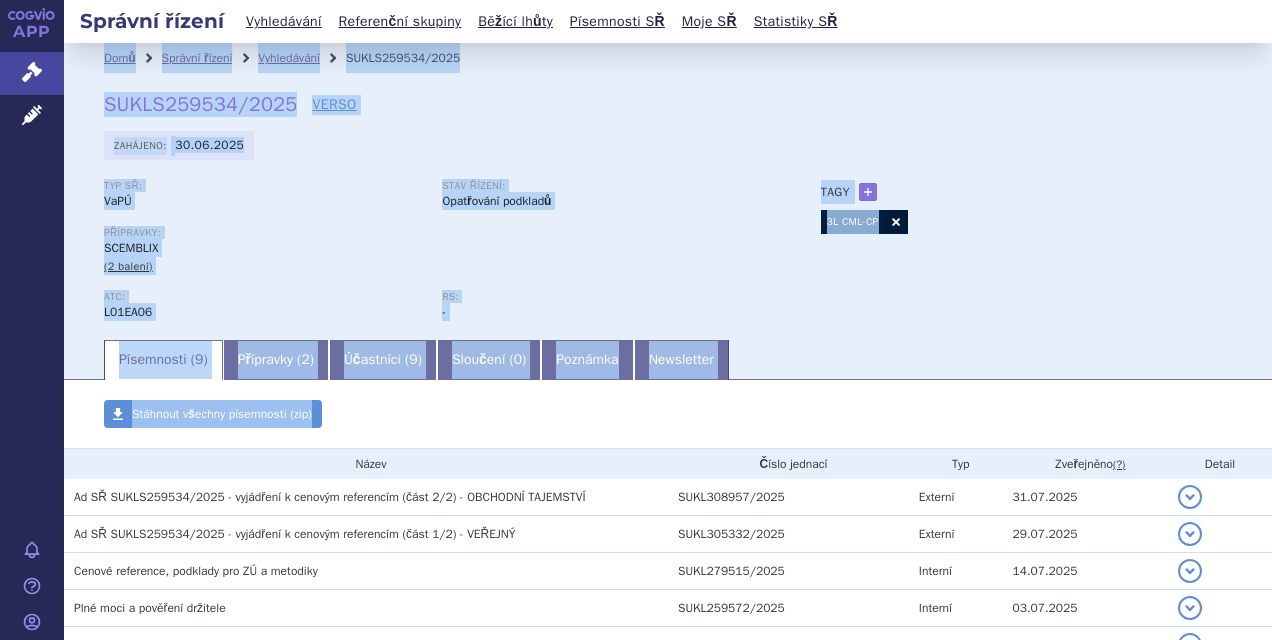 drag, startPoint x: 808, startPoint y: 330, endPoint x: 82, endPoint y: 62, distance: 773.8863 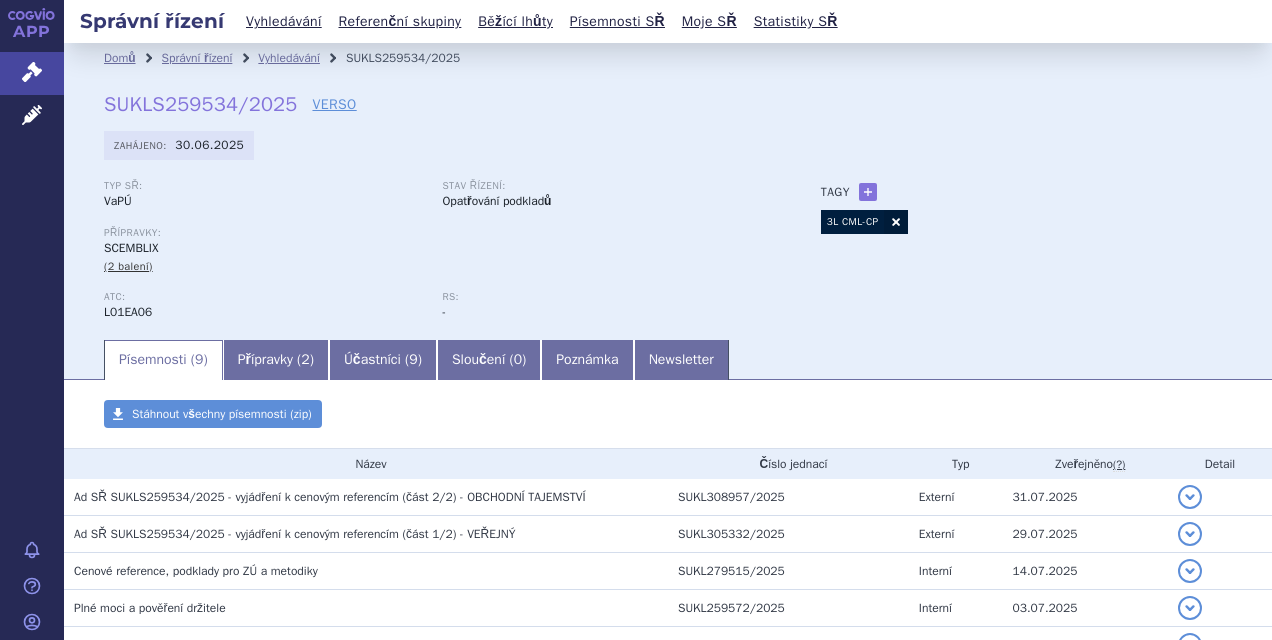 click on "Domů
Správní řízení
Vyhledávání
SUKLS259534/2025
SUKLS259534/2025
VERSO
Zahájeno:
30.06.2025
Typ SŘ:
VaPÚ
Stav řízení: Přípravky: -" at bounding box center (668, 487) 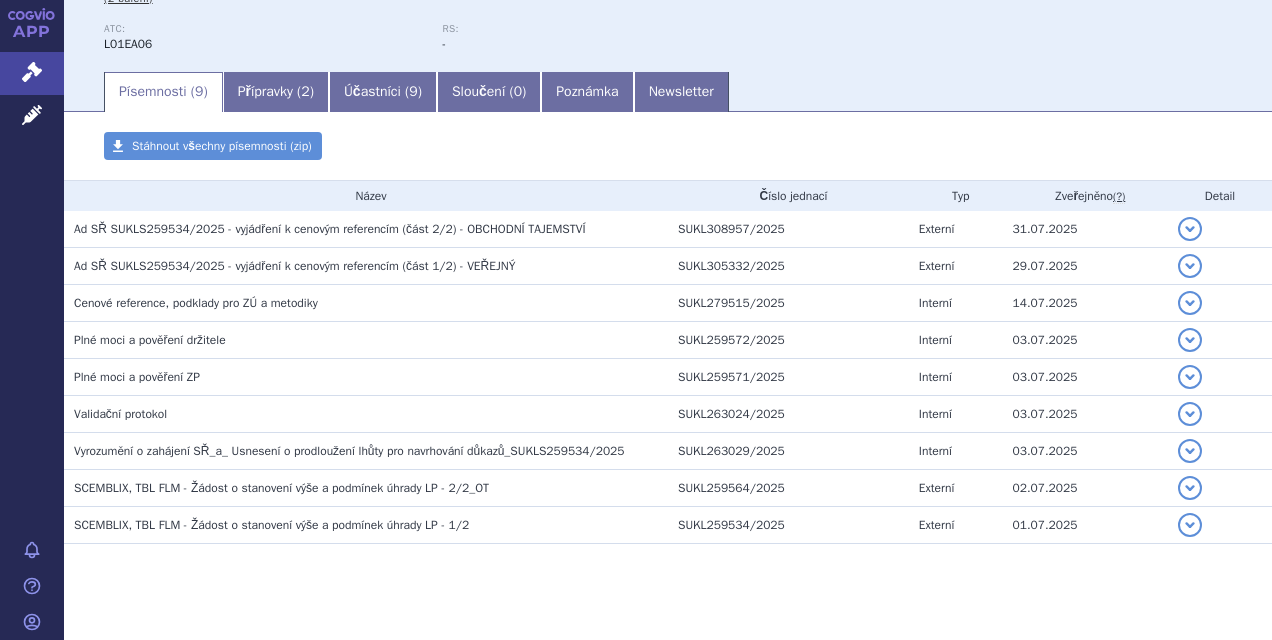 scroll, scrollTop: 267, scrollLeft: 0, axis: vertical 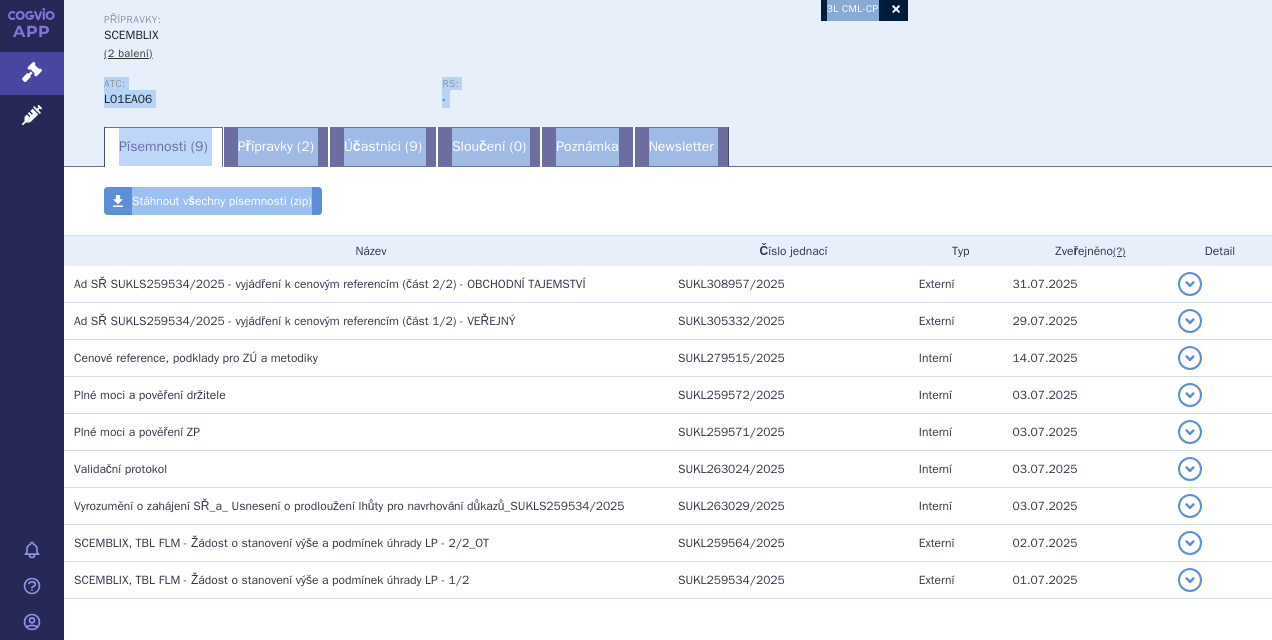 drag, startPoint x: 677, startPoint y: 583, endPoint x: 652, endPoint y: 76, distance: 507.616 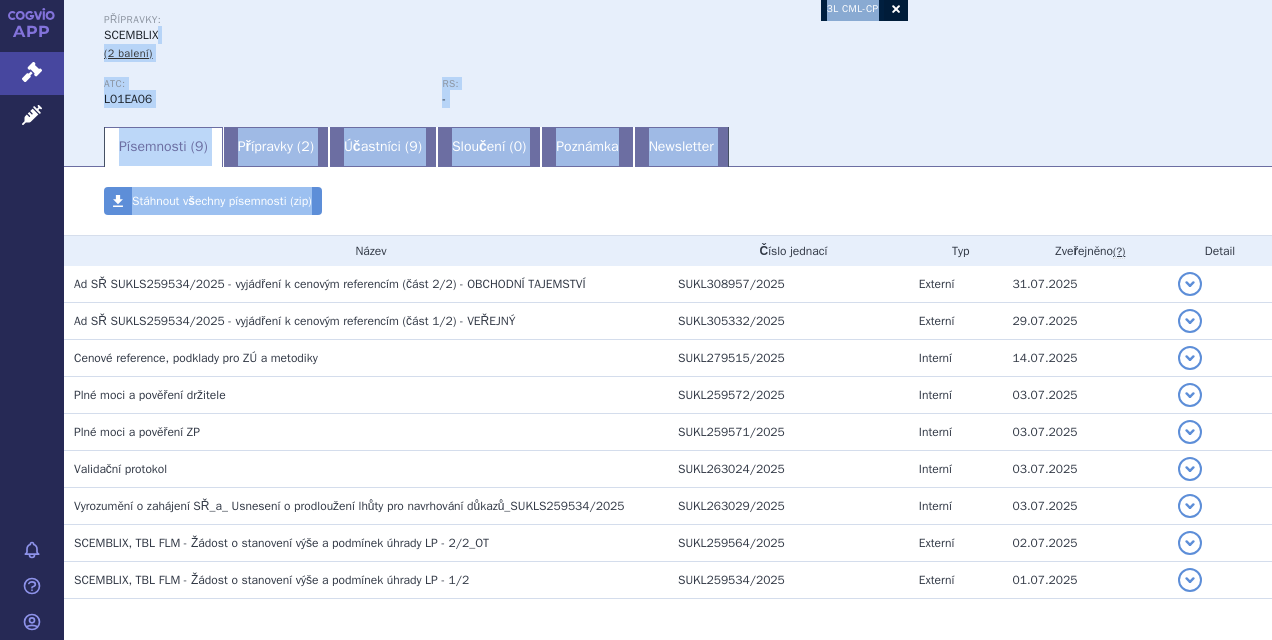drag, startPoint x: 620, startPoint y: 36, endPoint x: 624, endPoint y: 614, distance: 578.01385 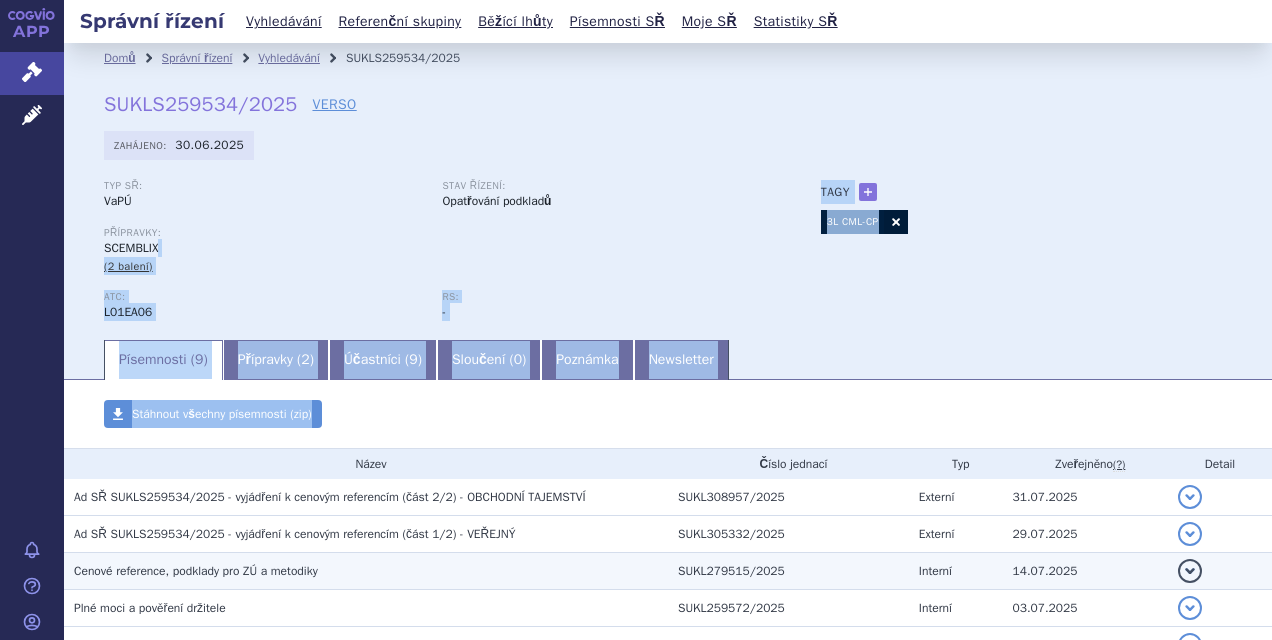 scroll, scrollTop: 1, scrollLeft: 0, axis: vertical 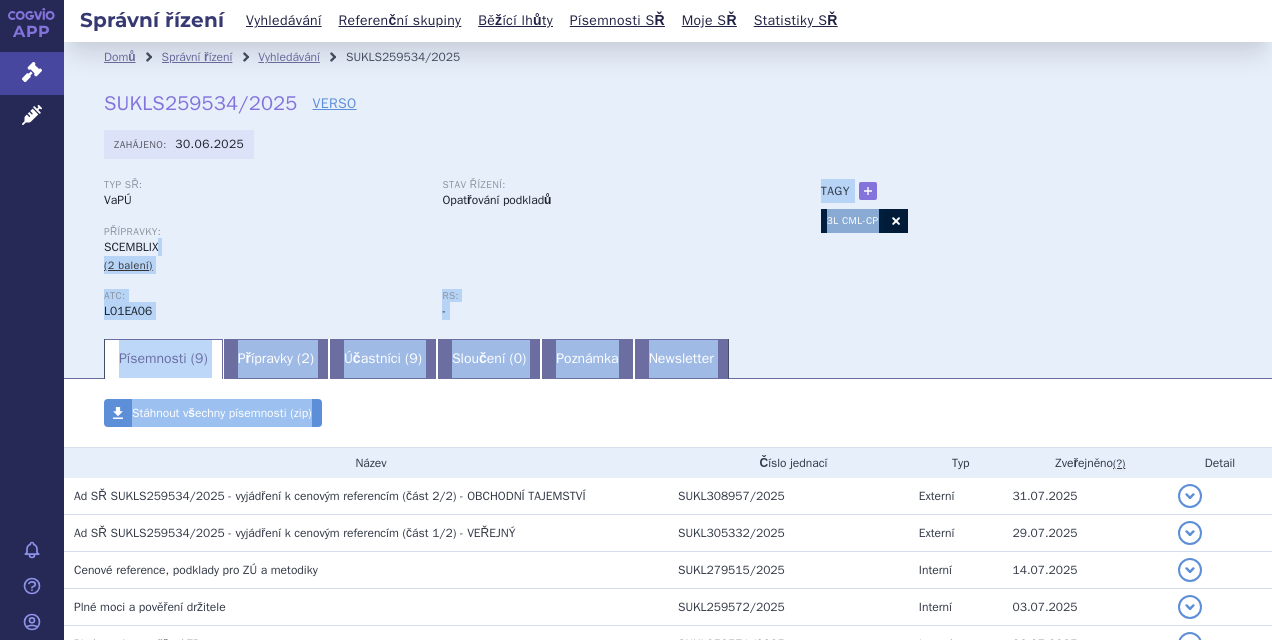 click on "Písemnosti ( 9 )
Přípravky ( 2 )
Účastníci ( 9 )
Sloučení ( 0 )
Poznámka
Newsletter" at bounding box center [668, 358] 